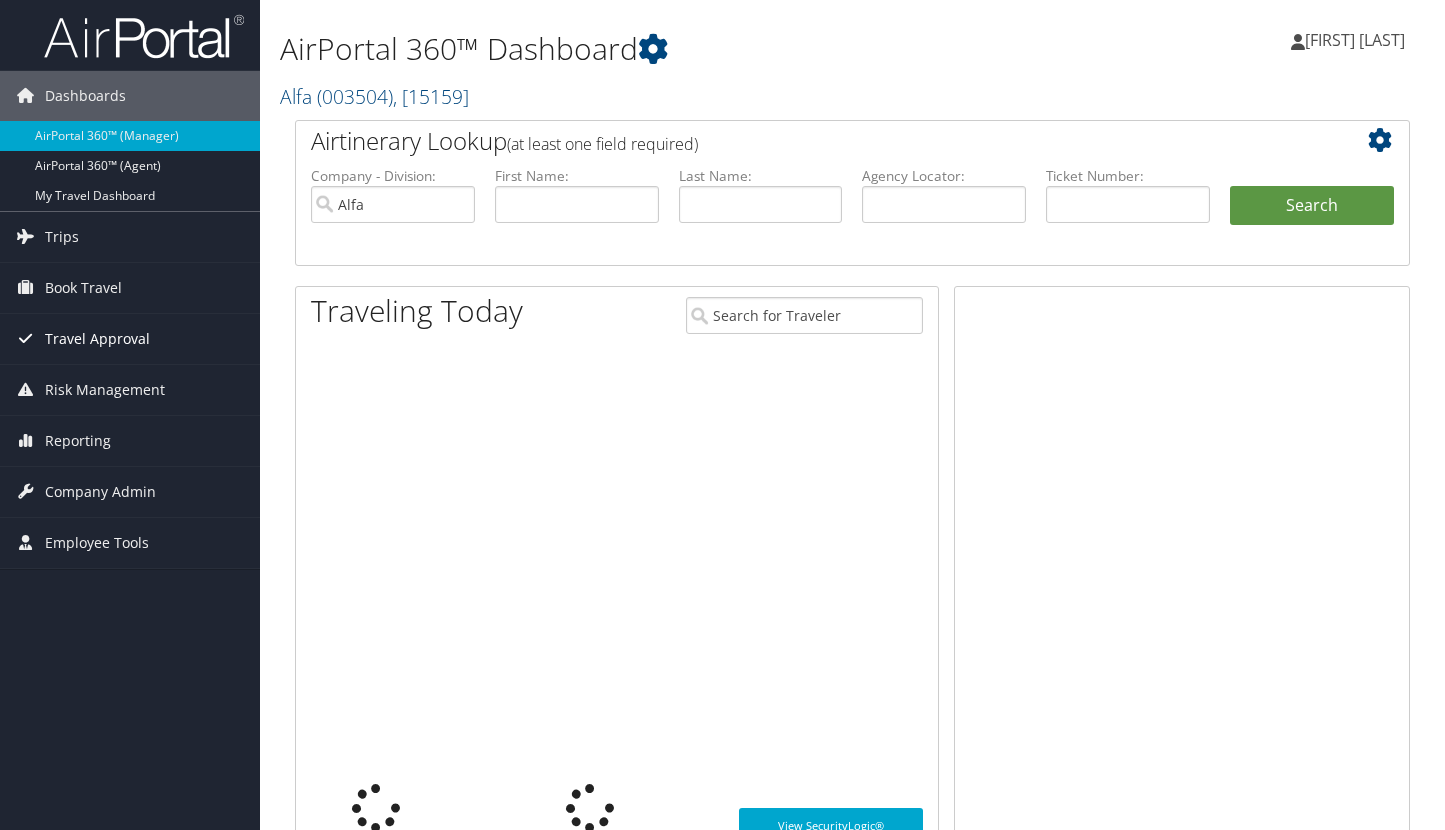 scroll, scrollTop: 0, scrollLeft: 0, axis: both 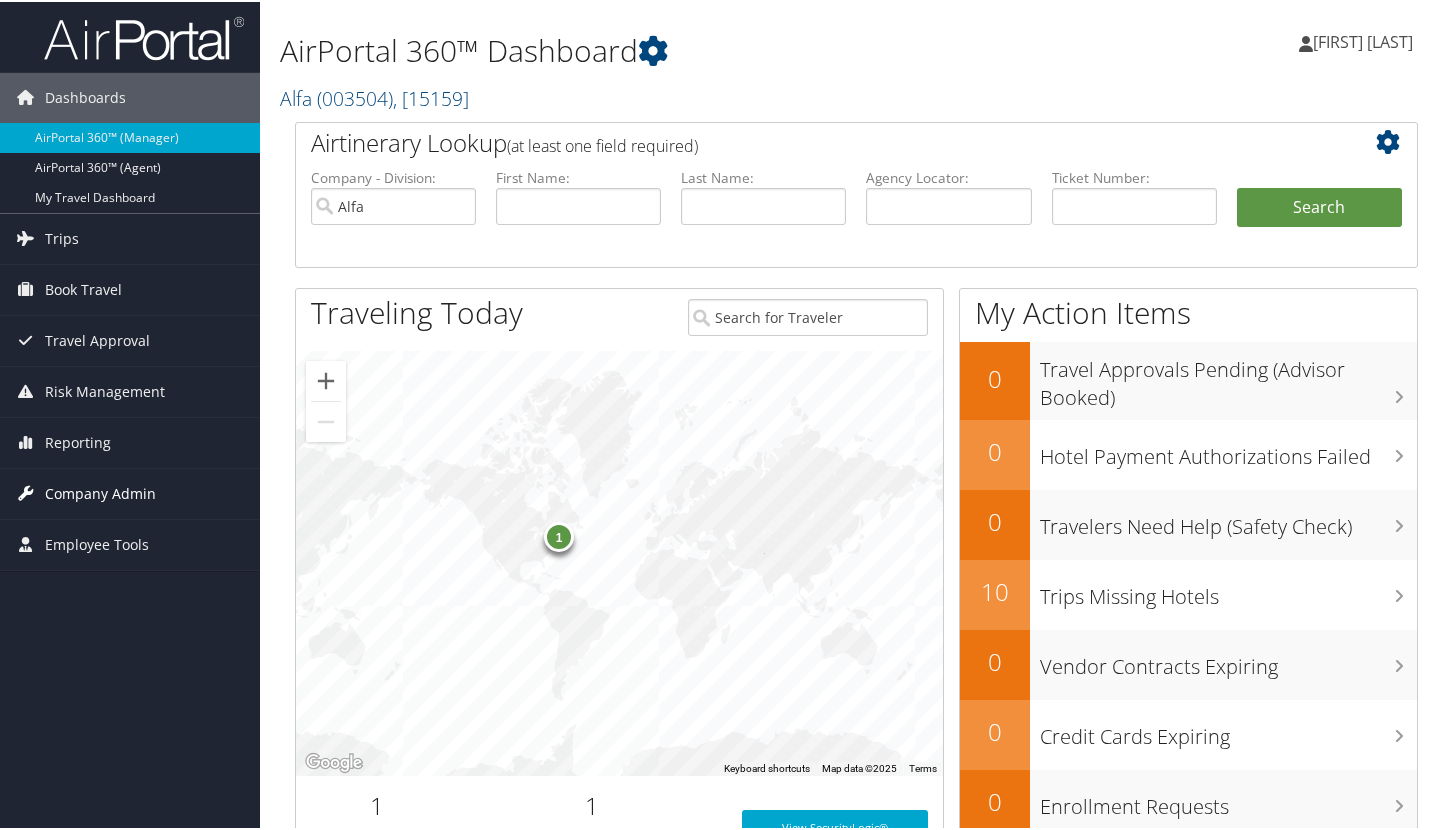 click on "Company Admin" at bounding box center [100, 492] 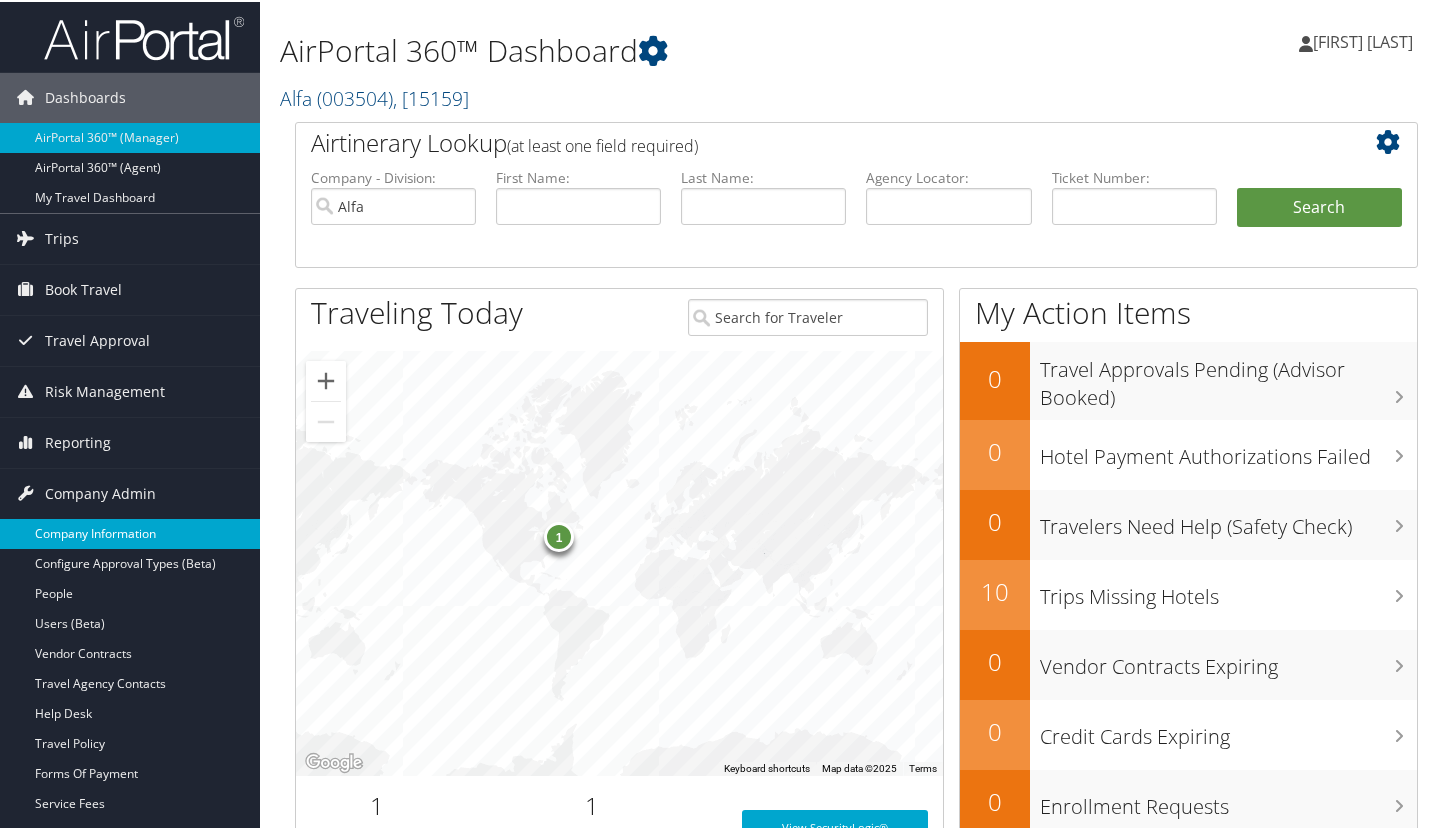 click on "Company Information" at bounding box center (130, 532) 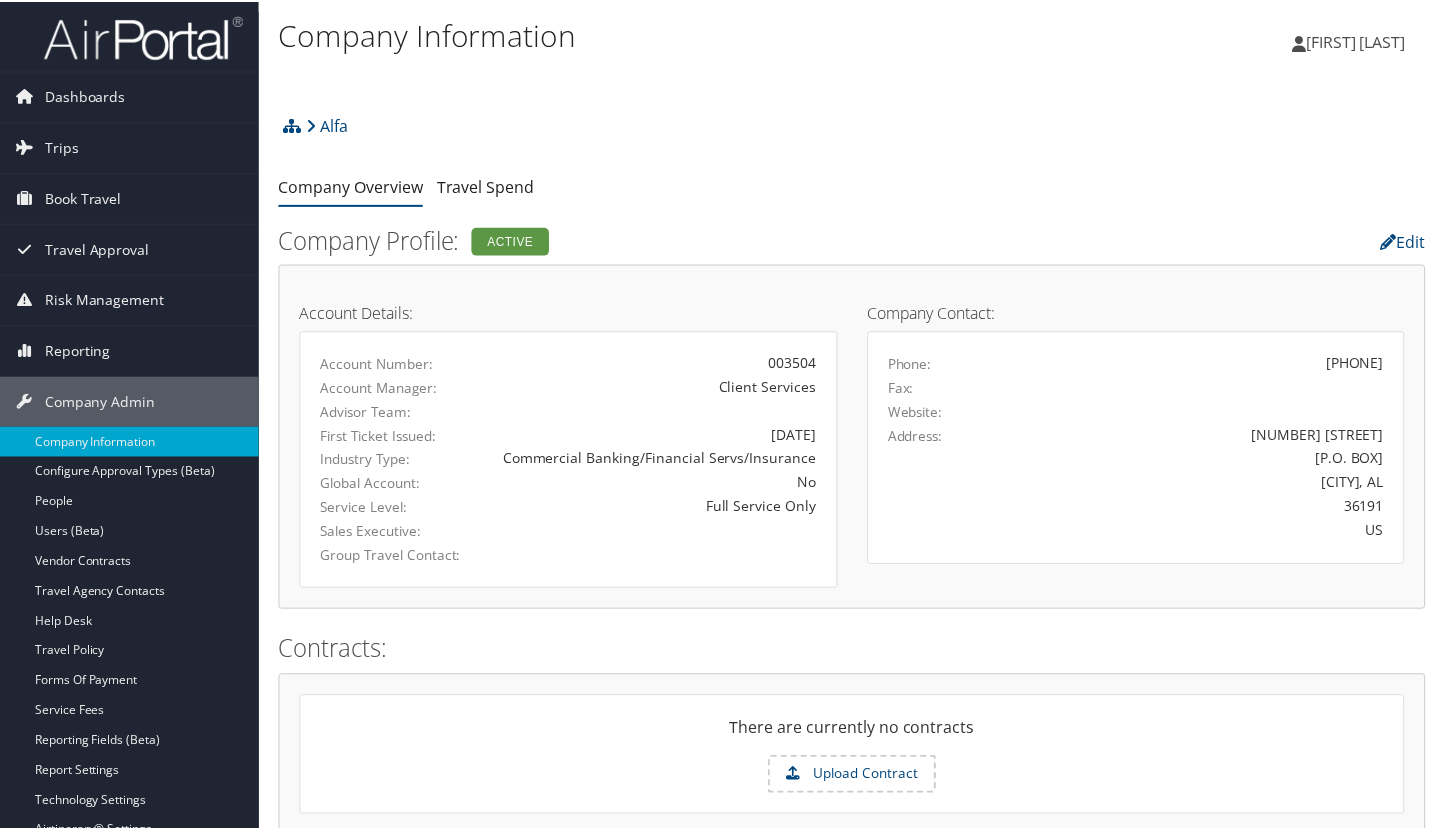 scroll, scrollTop: 0, scrollLeft: 0, axis: both 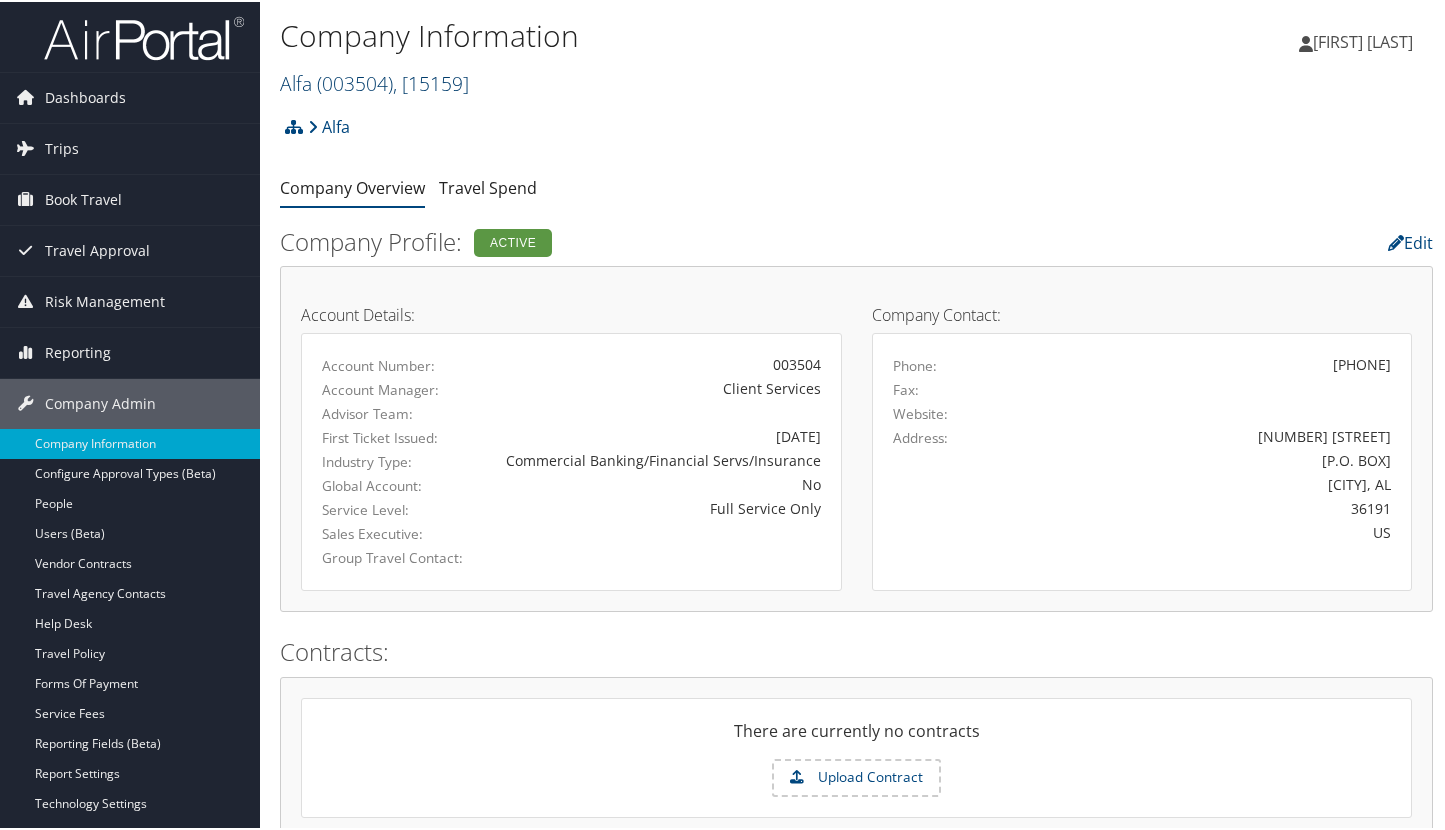 click on ", [15159]" at bounding box center [431, 81] 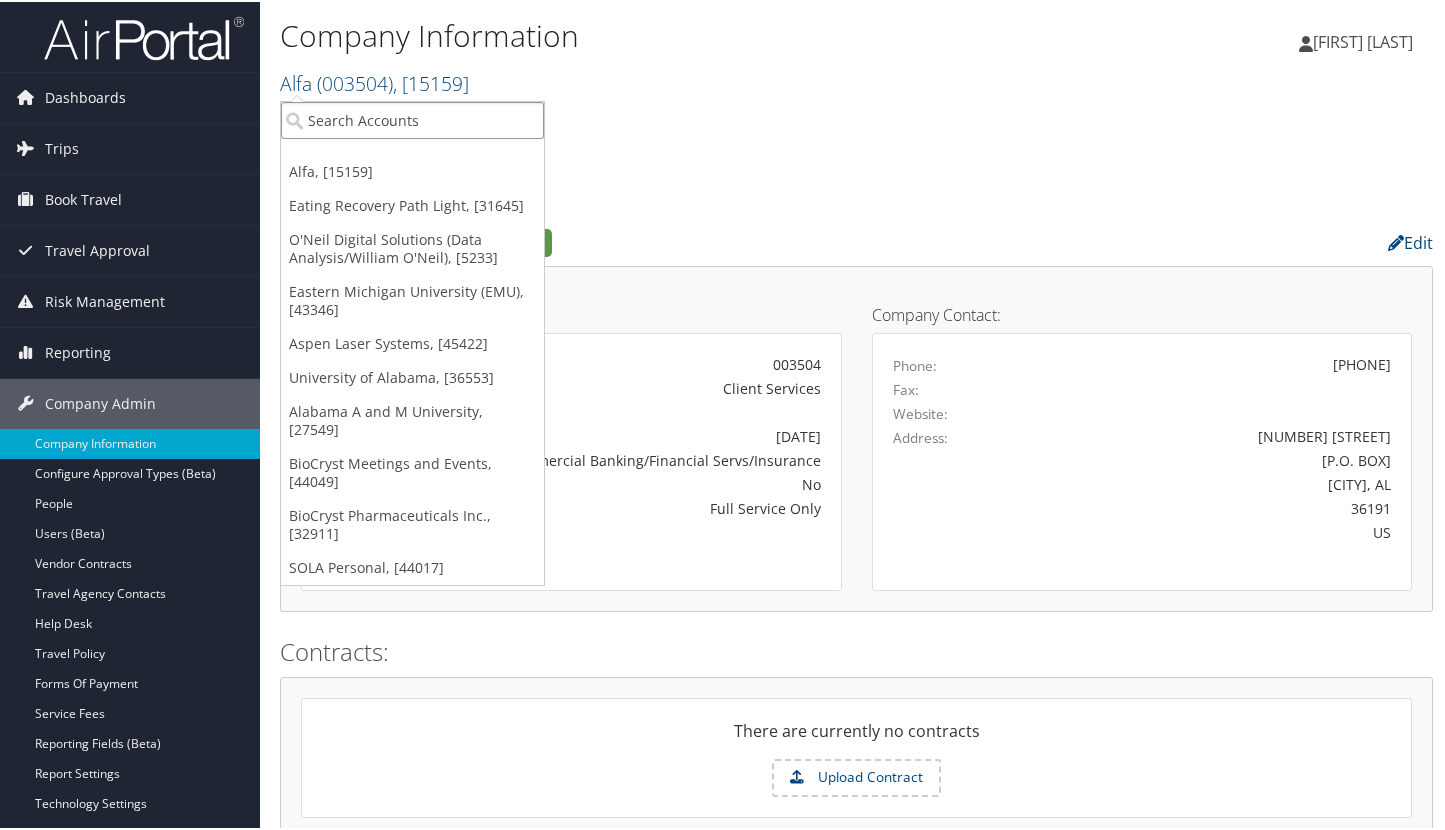 click at bounding box center (412, 118) 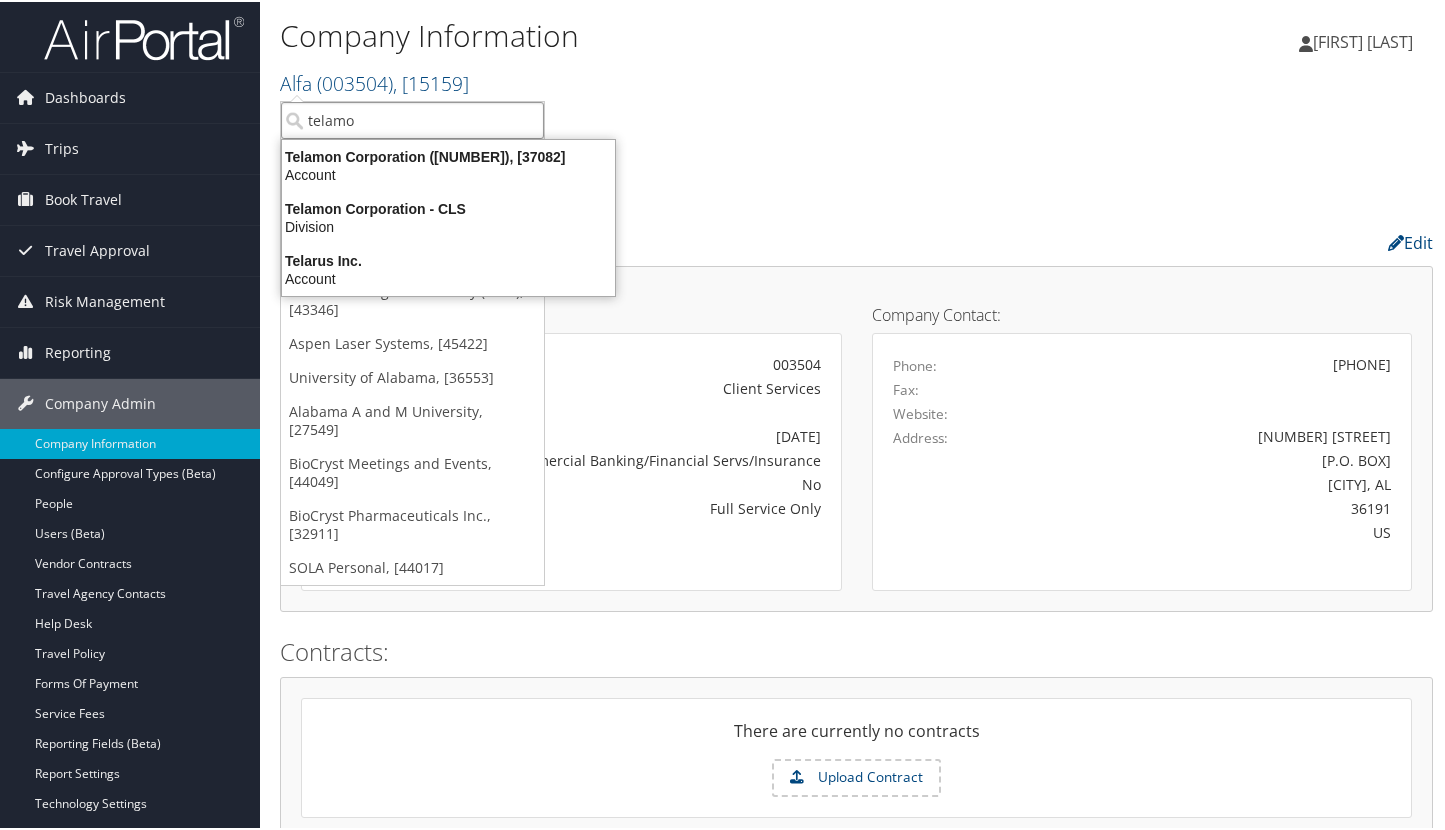 type on "telamon" 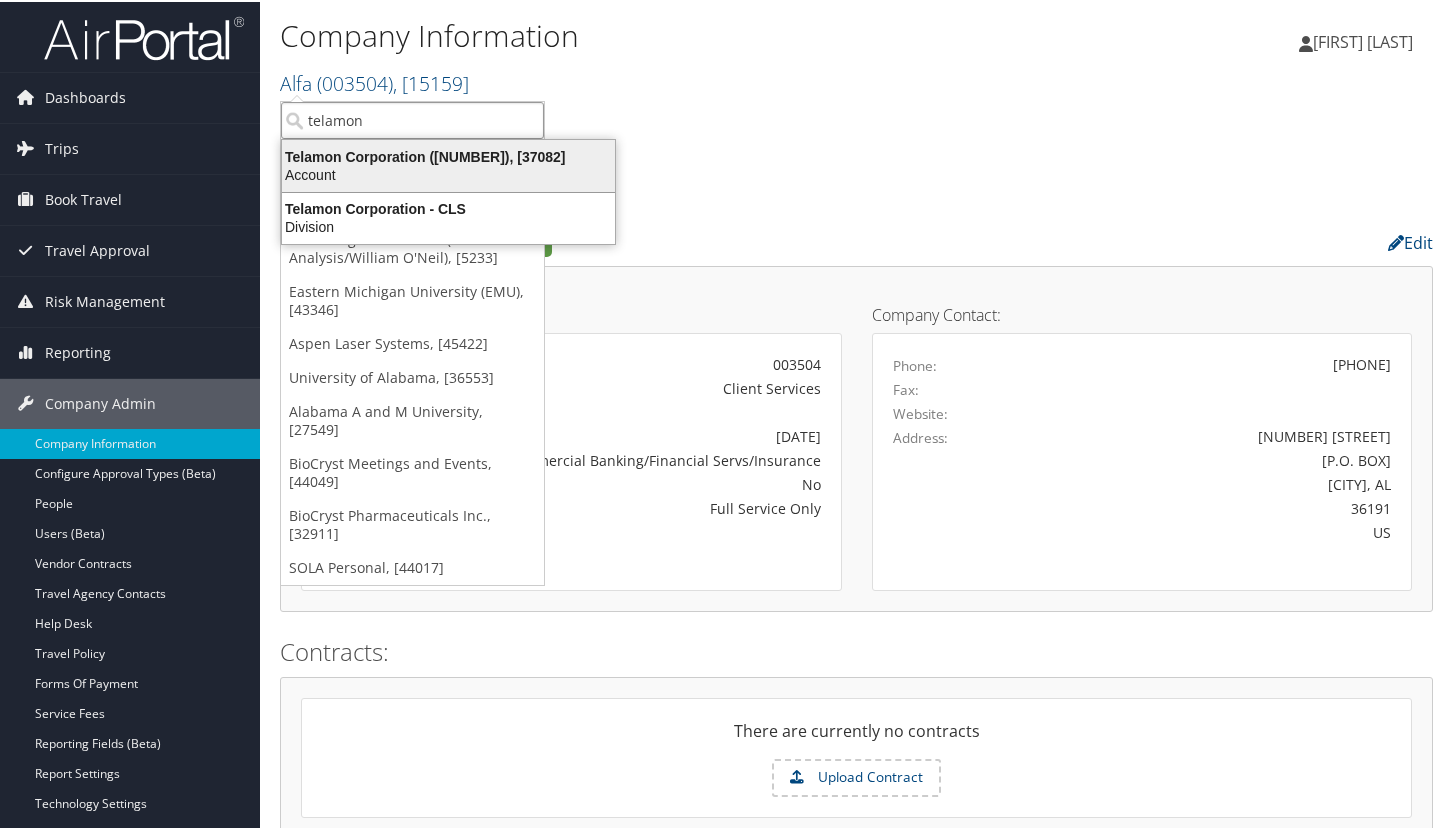 click on "Telamon Corporation (301304), [37082]" at bounding box center (448, 155) 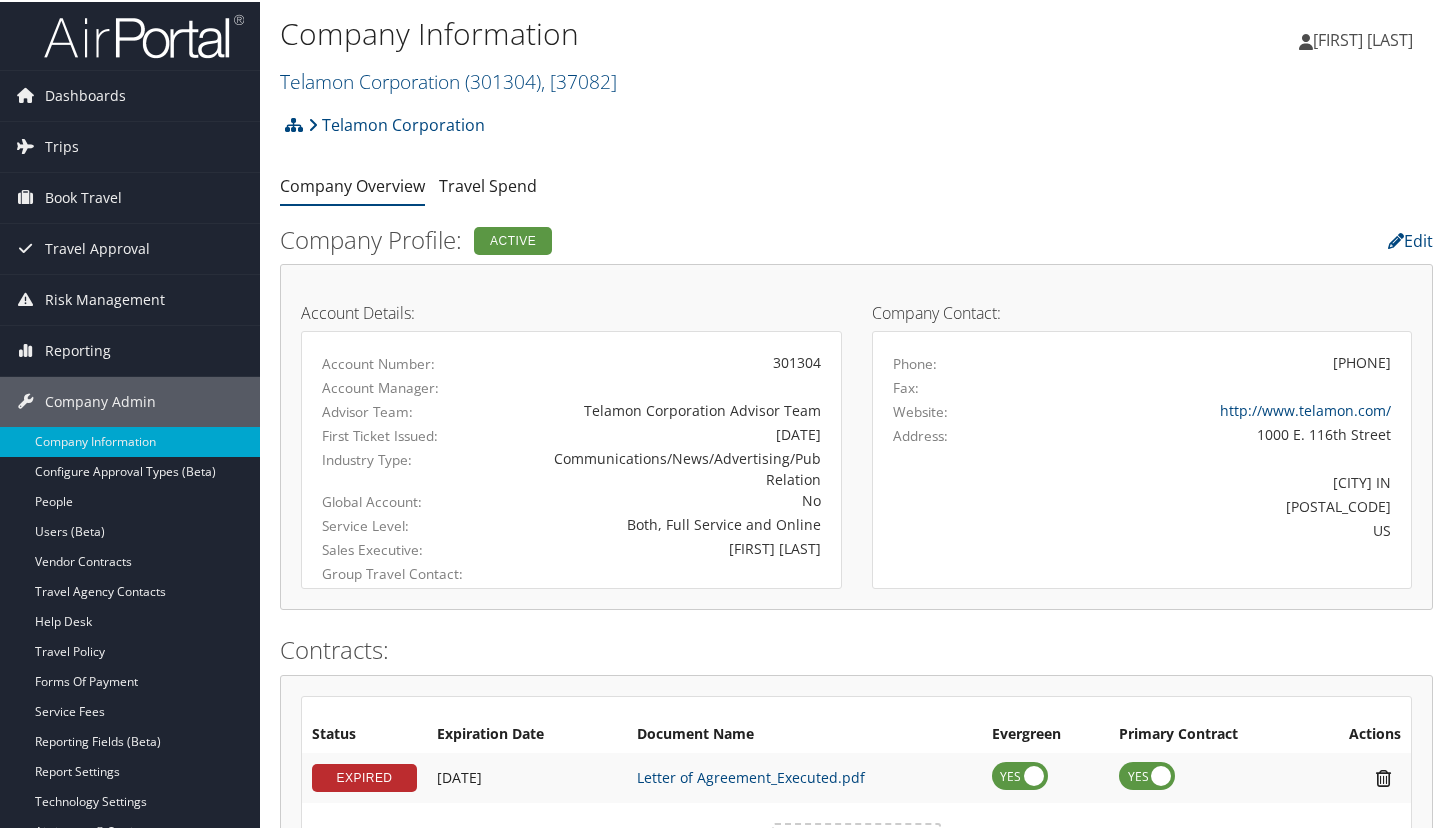 scroll, scrollTop: 0, scrollLeft: 0, axis: both 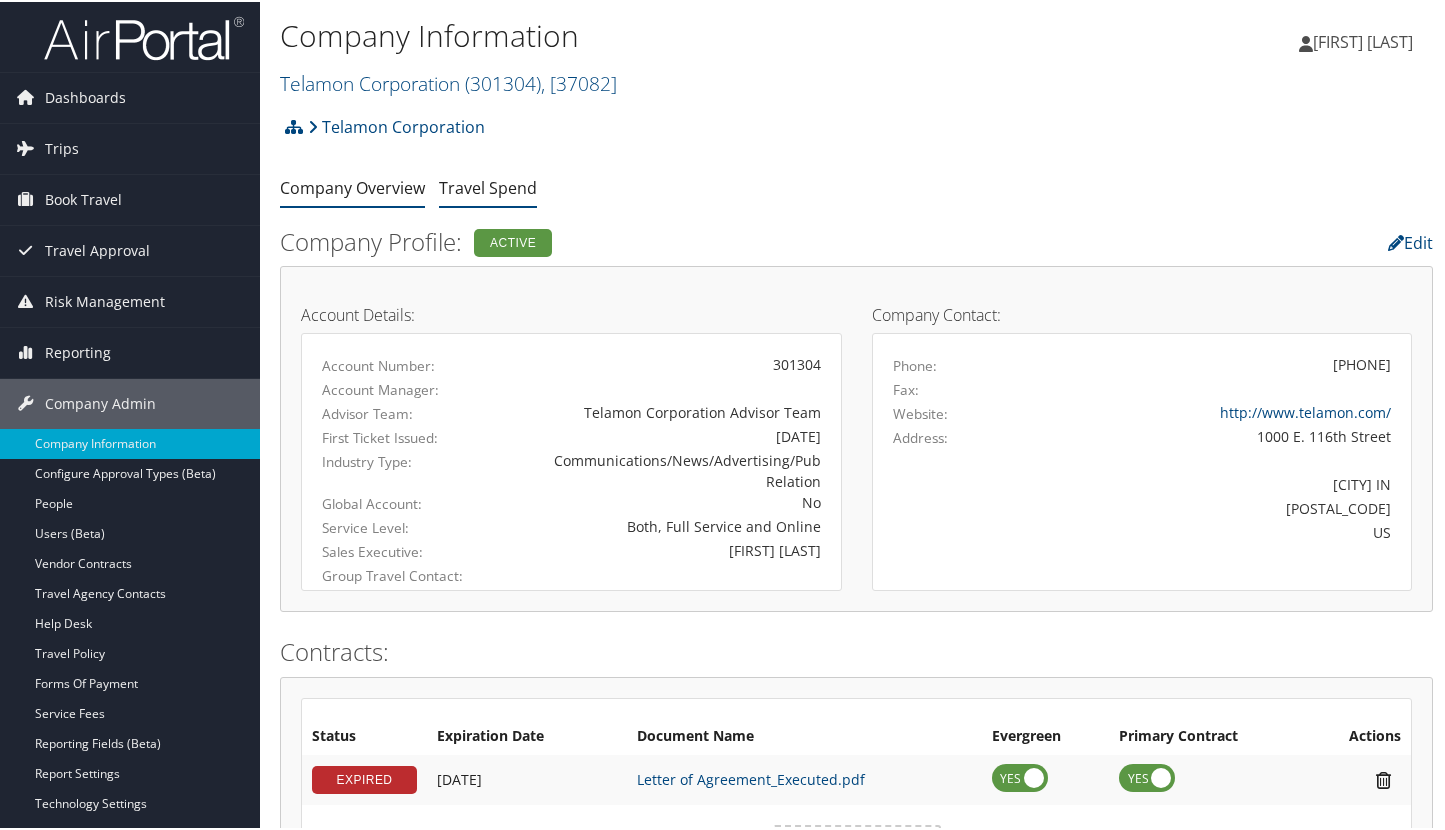 click on "Travel Spend" at bounding box center [488, 186] 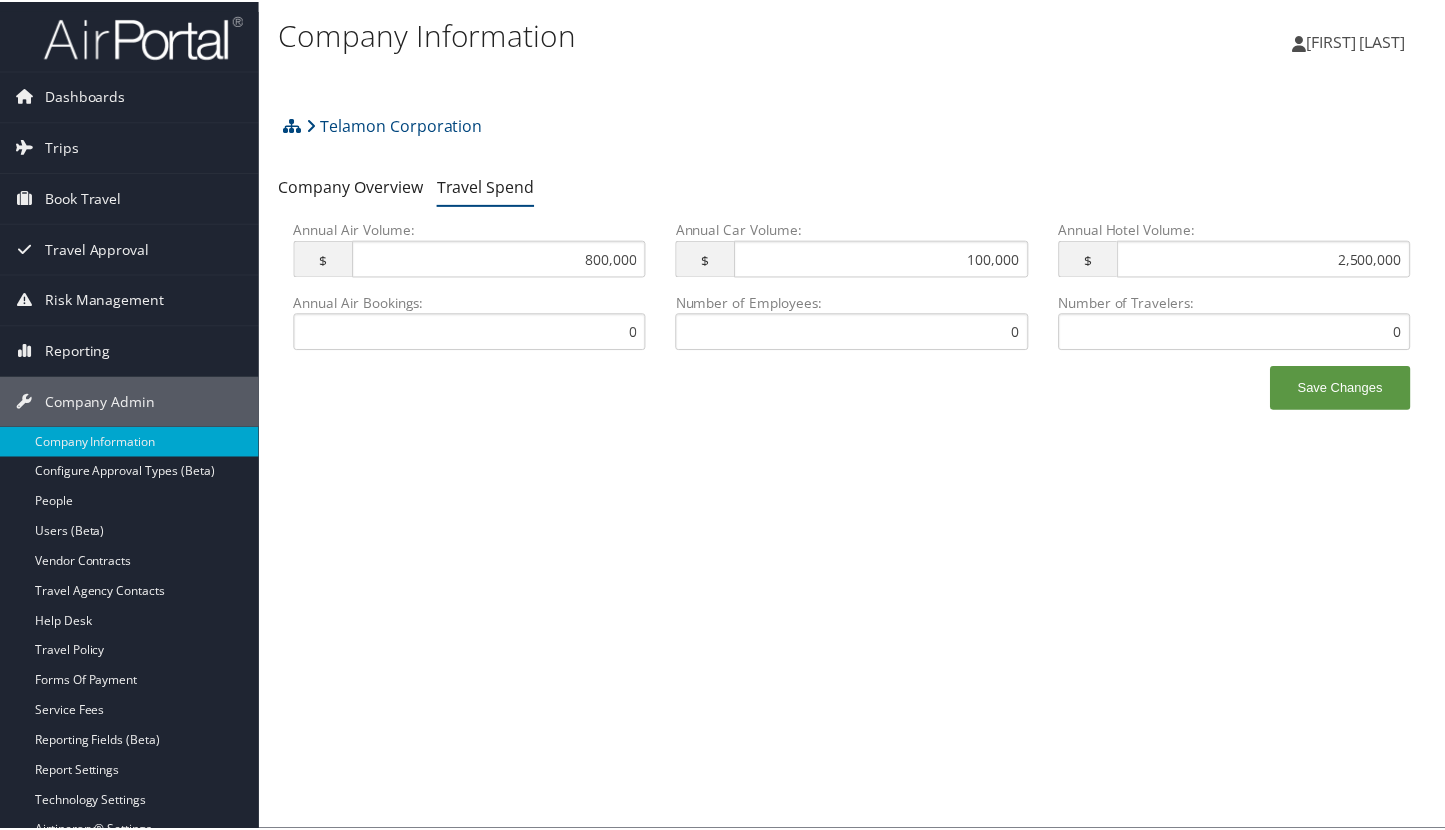 scroll, scrollTop: 0, scrollLeft: 0, axis: both 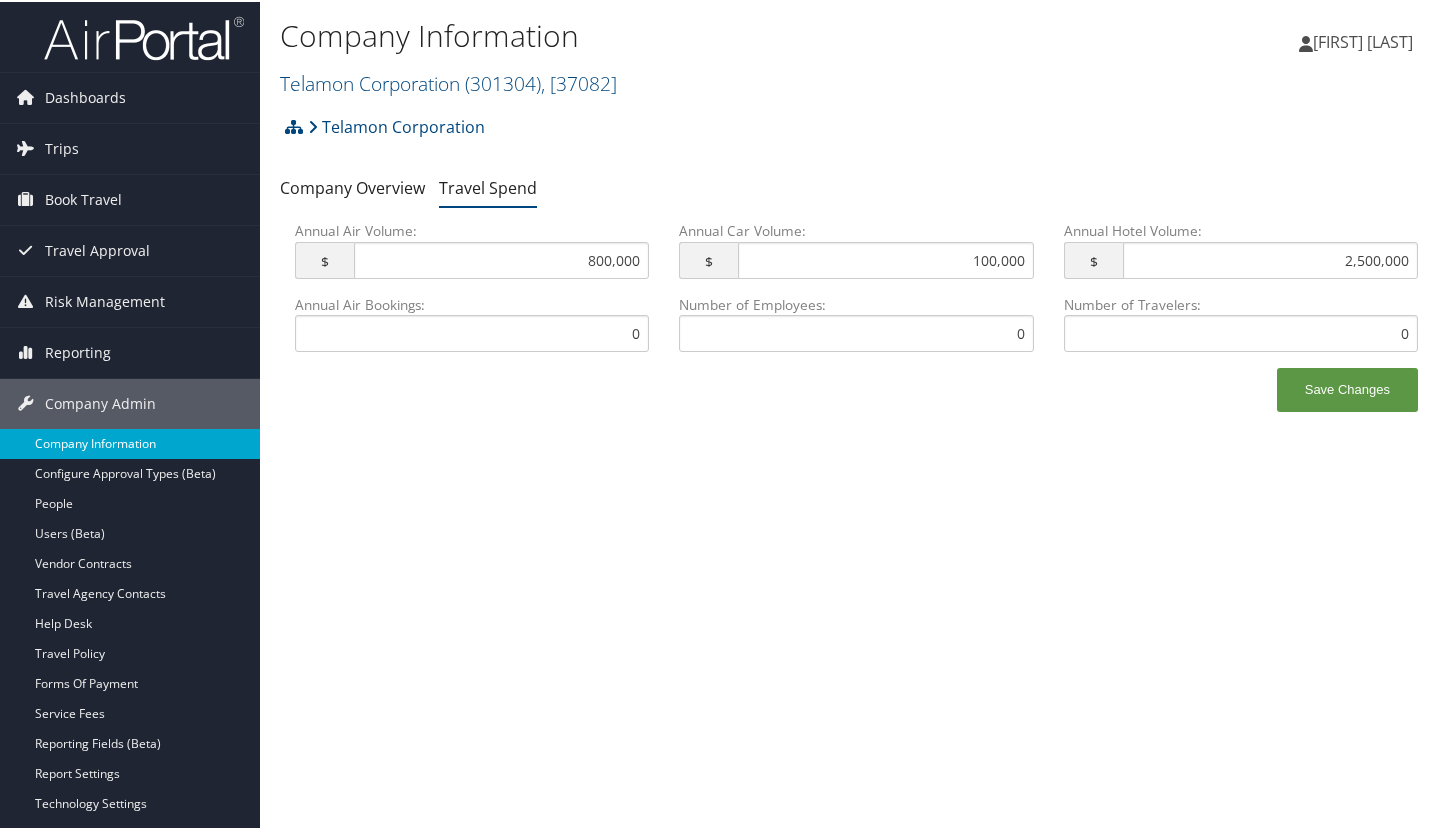 click on "Company Information" at bounding box center [130, 442] 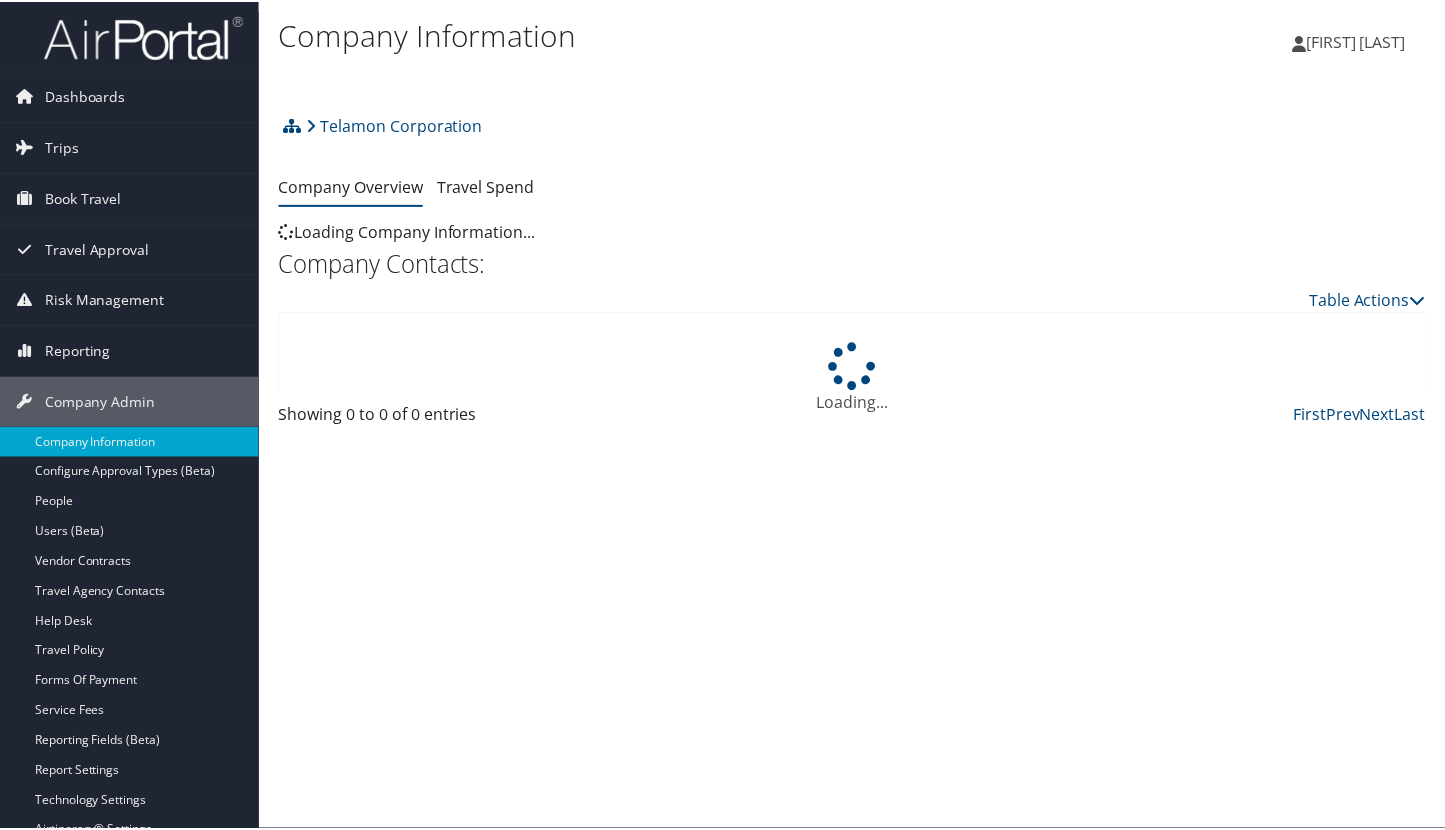 scroll, scrollTop: 0, scrollLeft: 0, axis: both 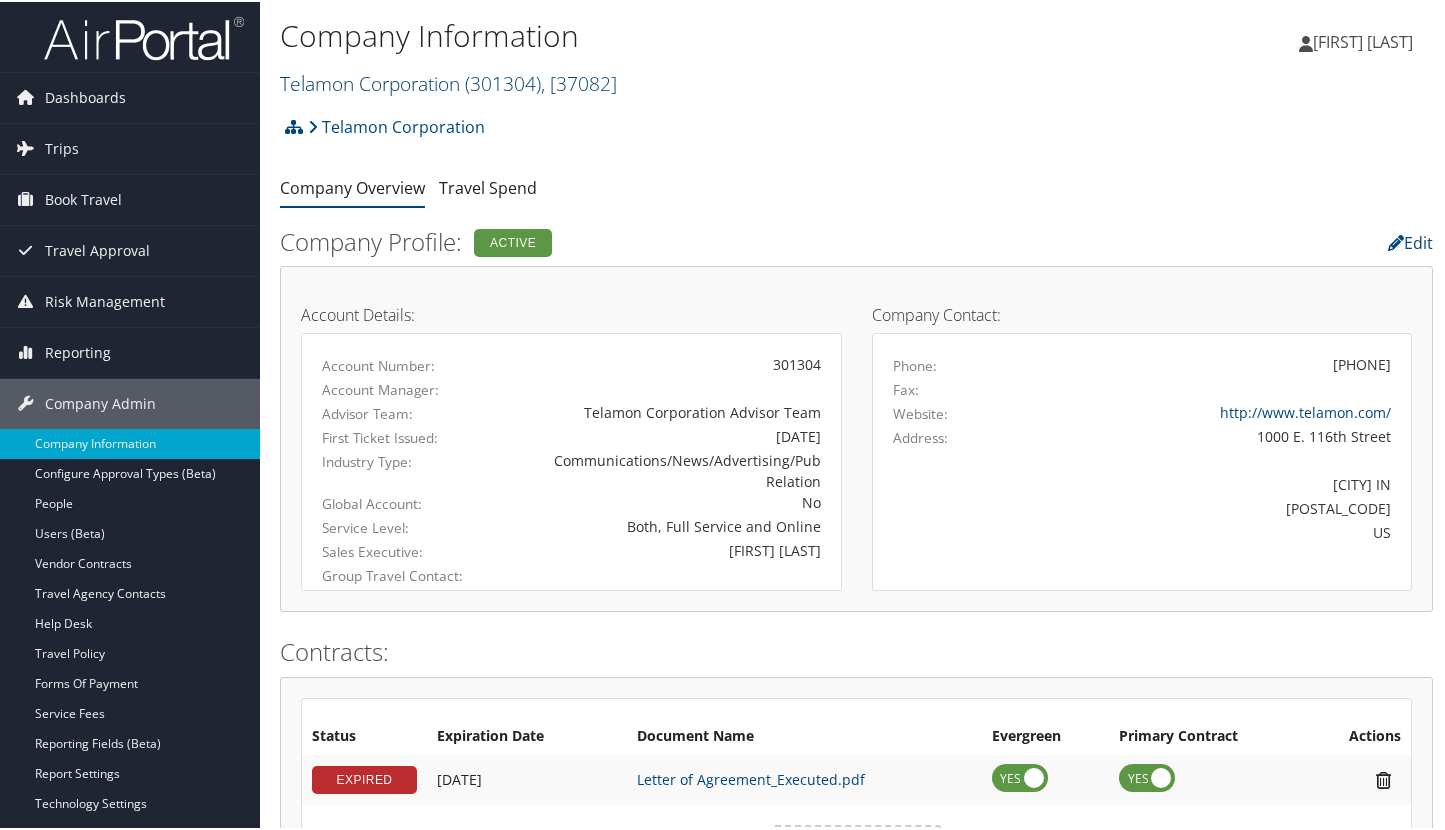 click on "[POSTAL_CODE]" at bounding box center [579, 81] 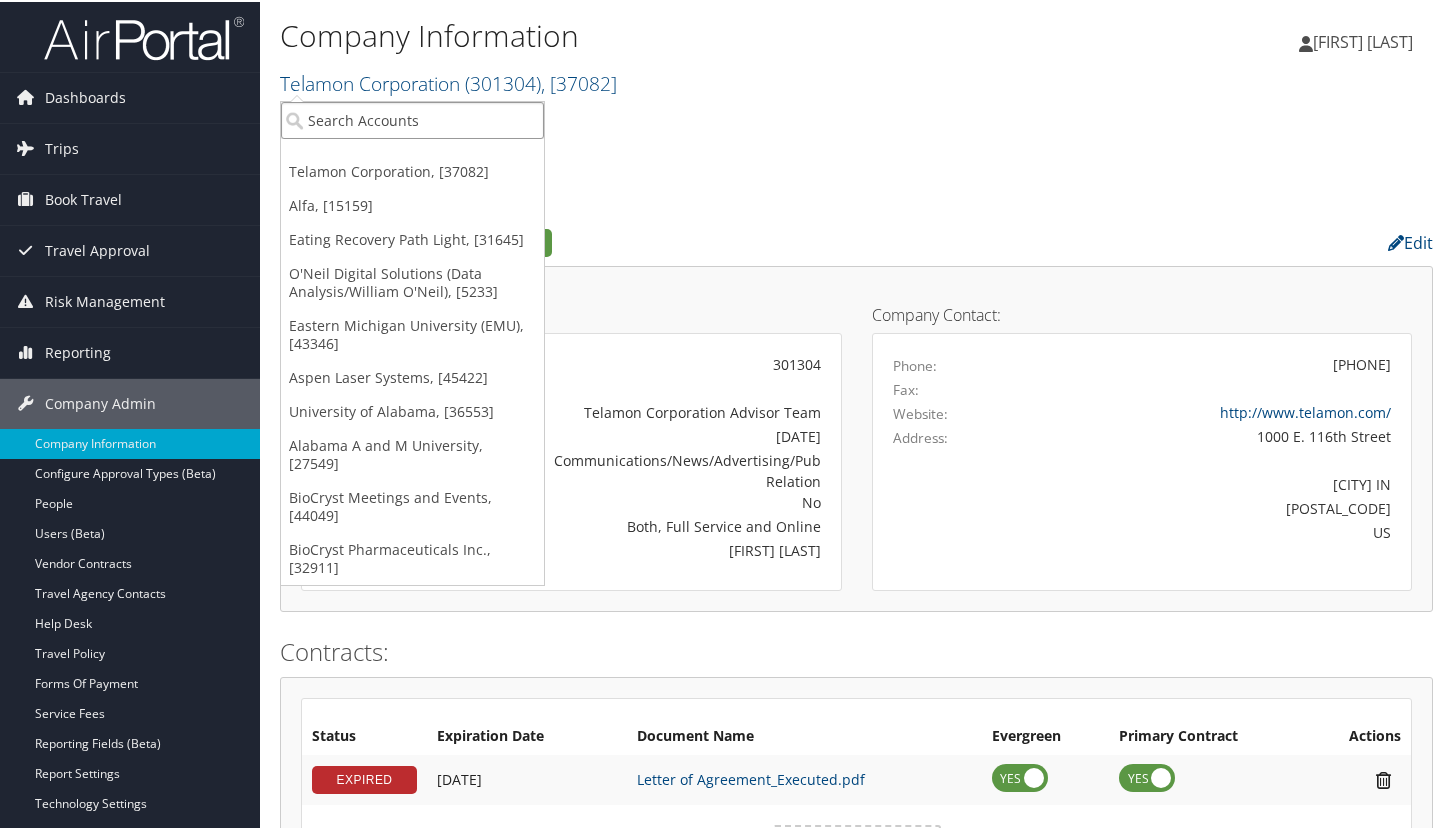 click at bounding box center [412, 118] 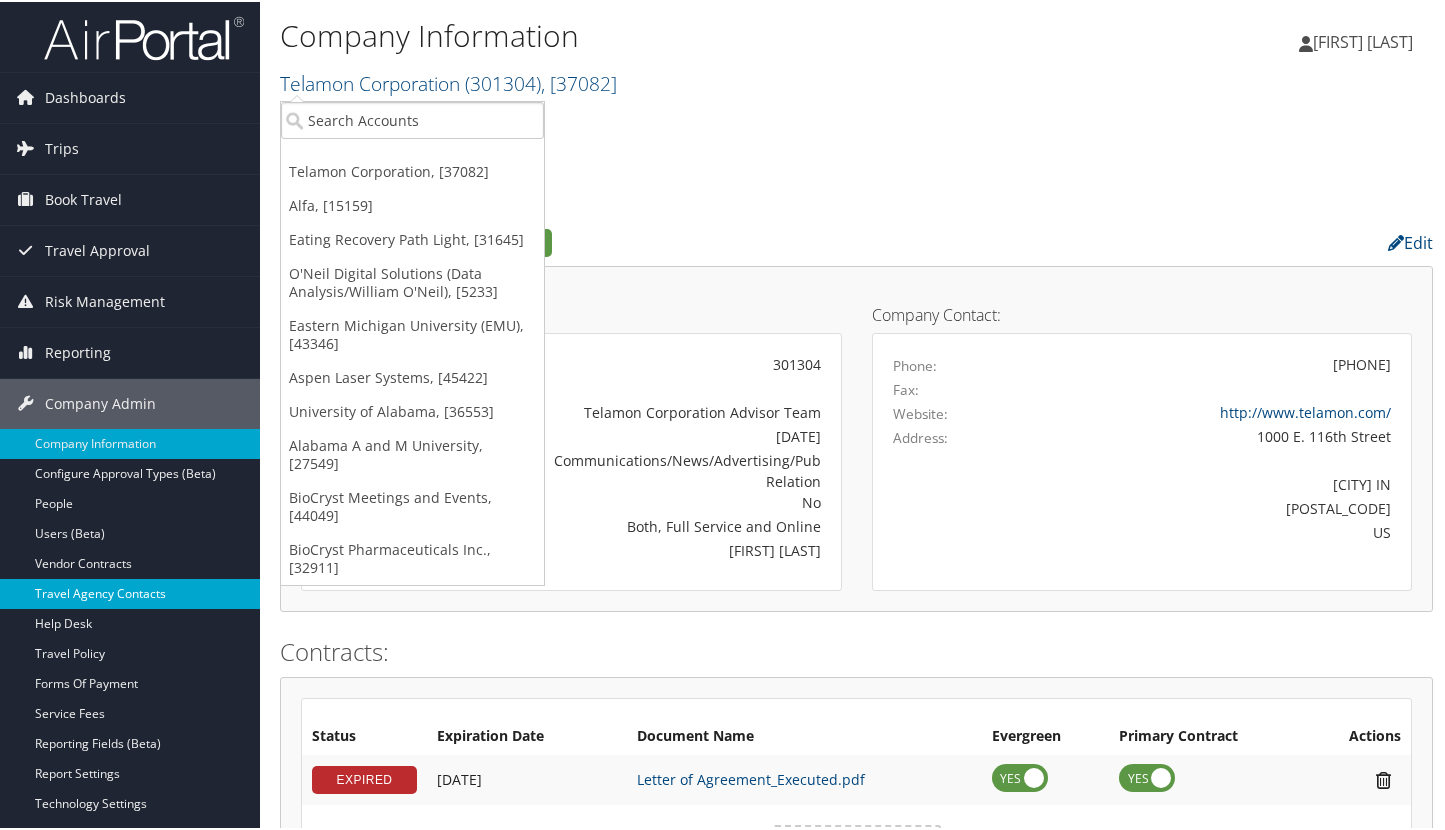 click on "Travel Agency Contacts" at bounding box center (130, 592) 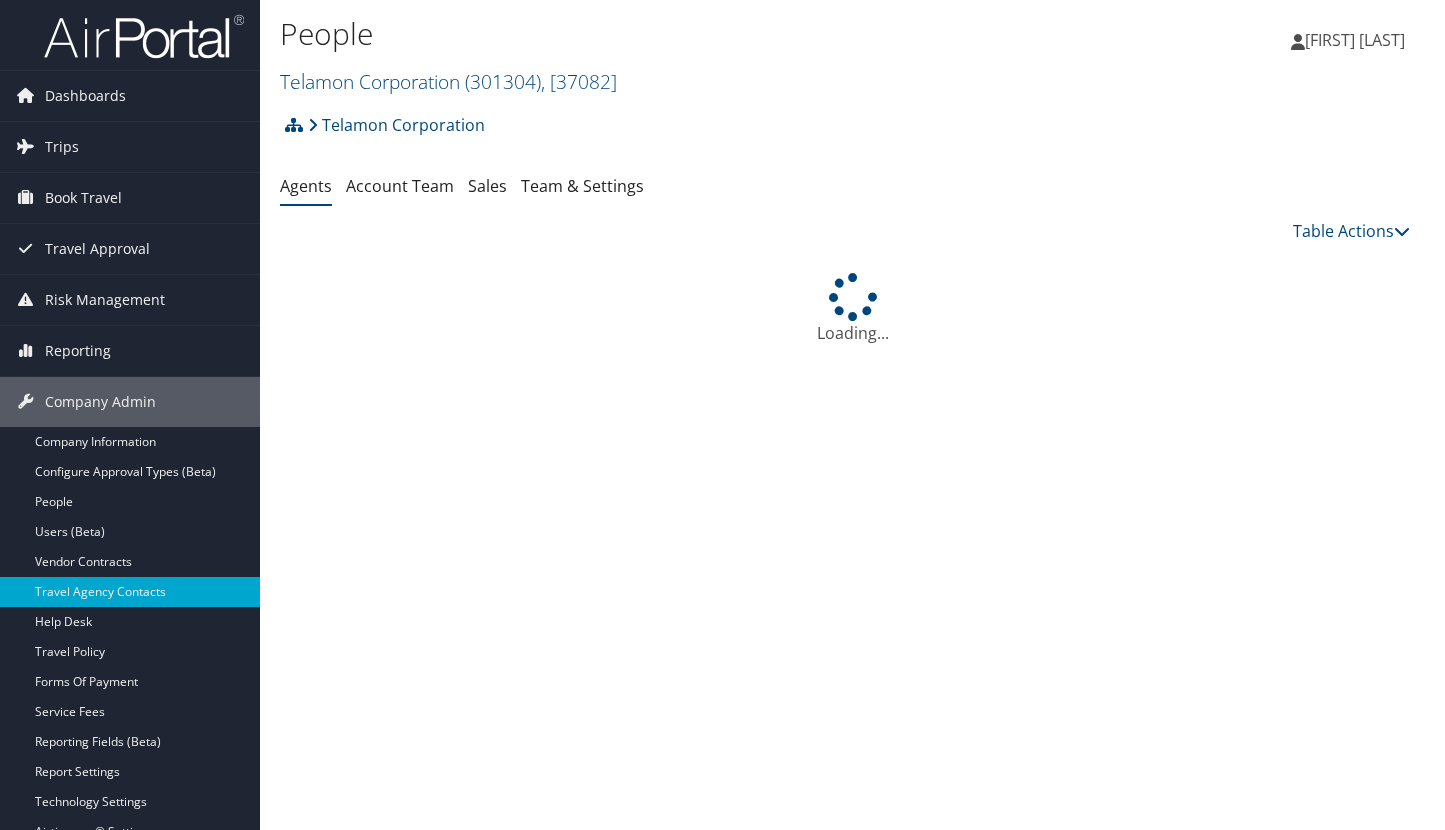 scroll, scrollTop: 0, scrollLeft: 0, axis: both 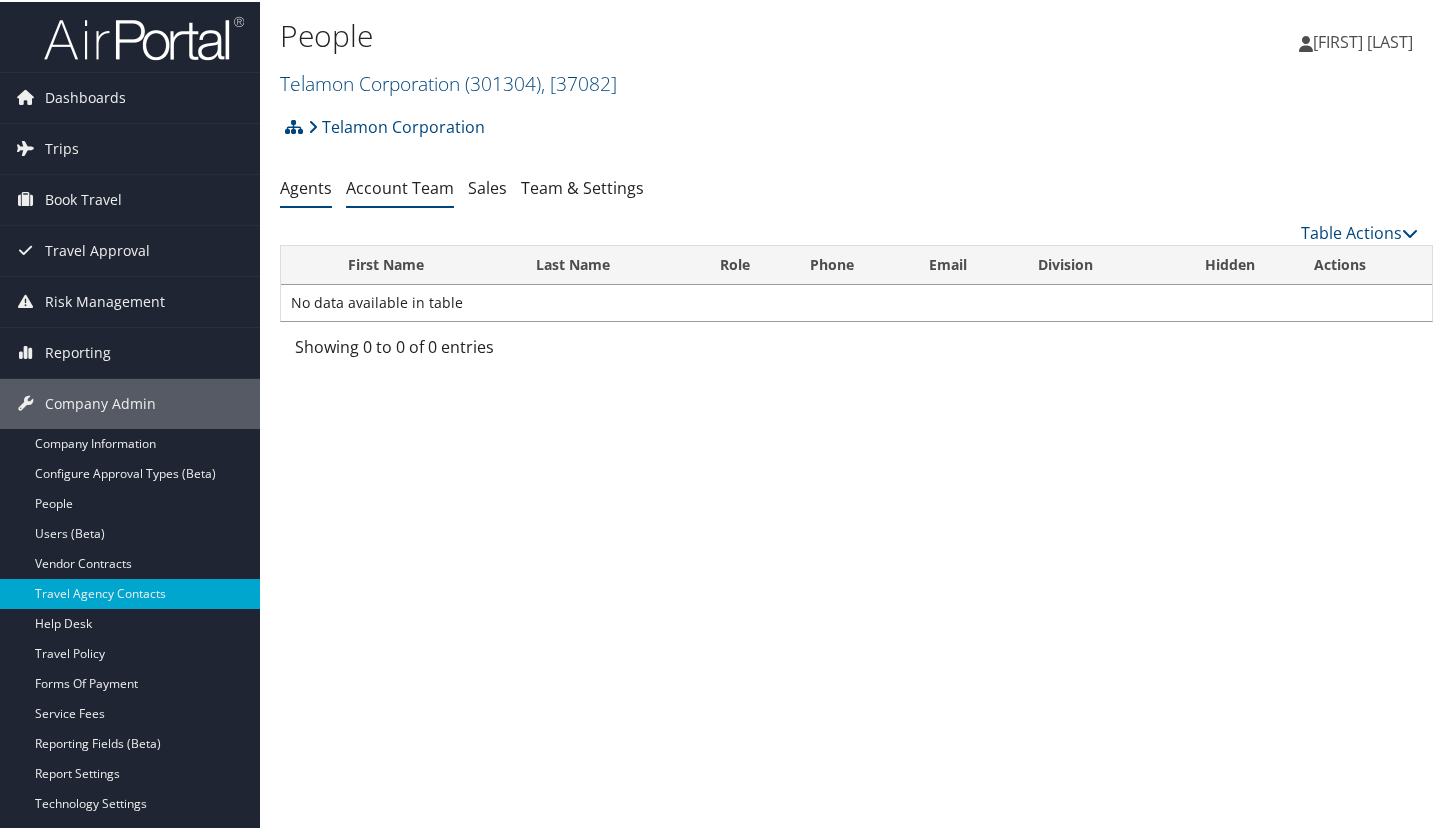 click on "Account Team" at bounding box center [400, 186] 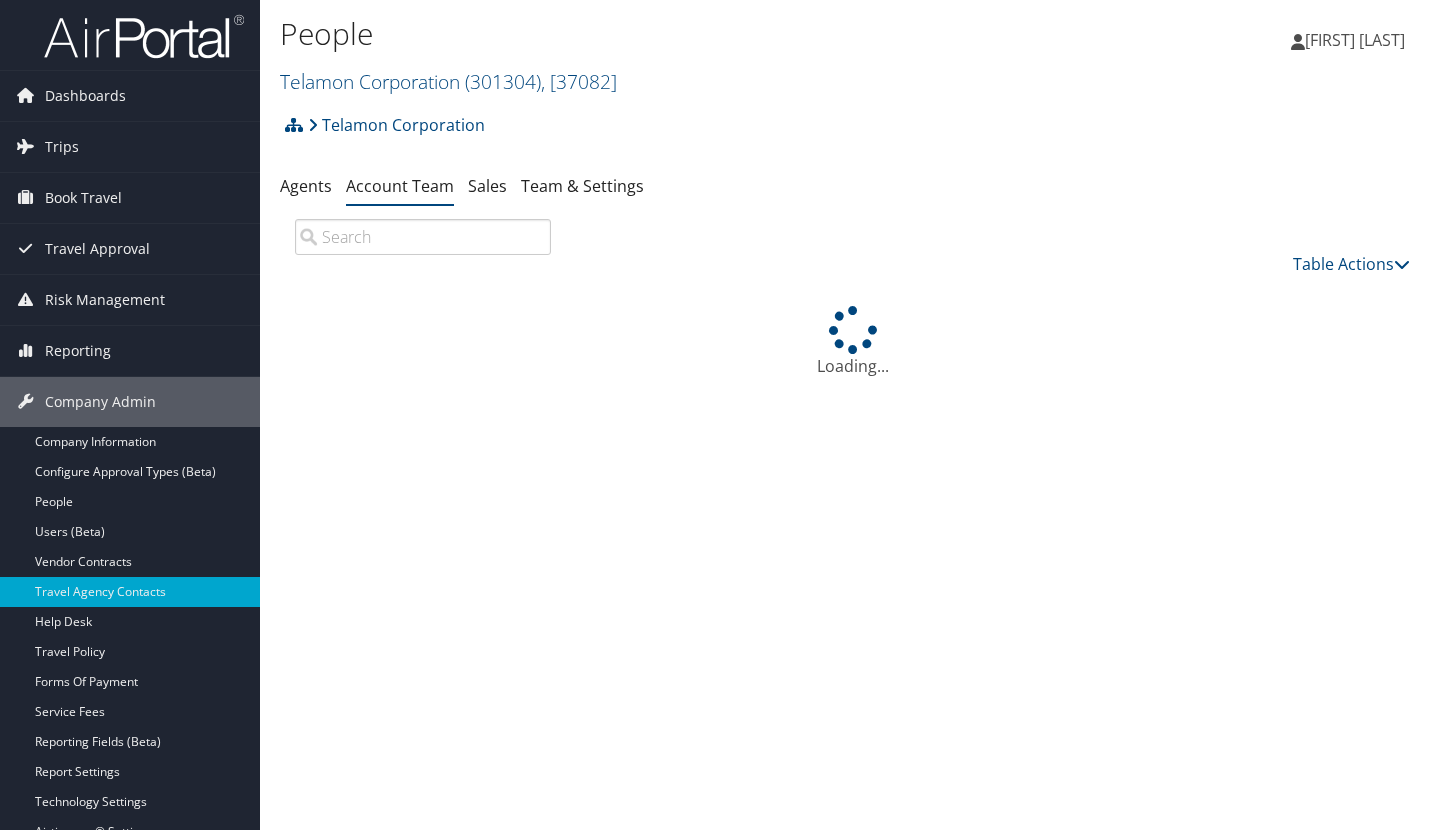 scroll, scrollTop: 0, scrollLeft: 0, axis: both 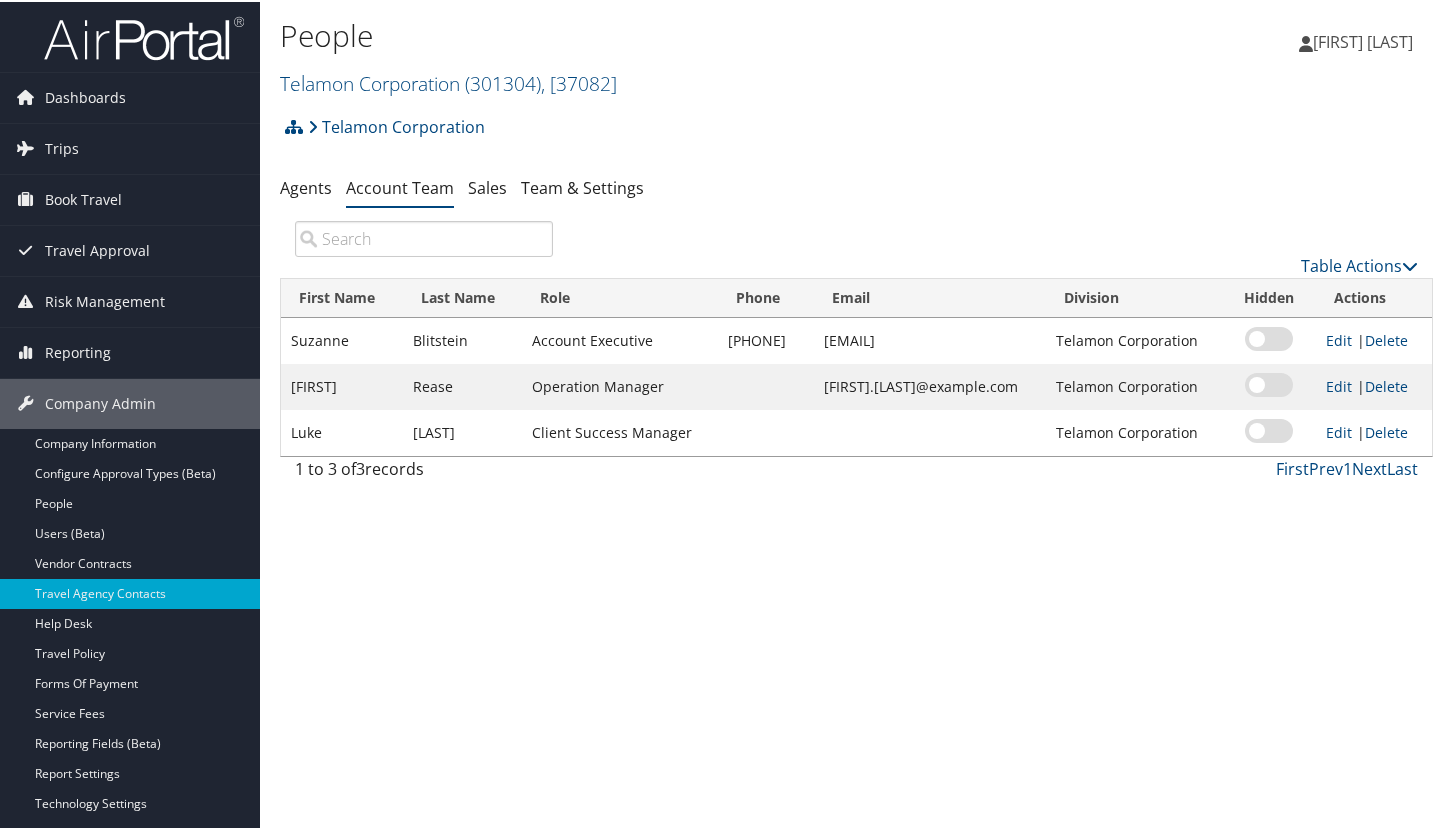 click on "People
Telamon Corporation   ( 301304 )  , [ 37082 ]    Telamon Corporation     Alfa     Eating Recovery Path Light     O'Neil Digital Solutions (Data Analysis/[PERSON])     Eastern Michigan University (EMU)     Aspen Laser Systems     University of Alabama     Alabama A and M University     BioCryst Meetings and Events     BioCryst Pharmaceuticals Inc.
Telamon Corporation, [37082]
Alfa, [15159]
Eating Recovery Path Light, [31645]
O'Neil Digital Solutions (Data Analysis/[PERSON]), [5233]
Eastern Michigan University (EMU), [43346]
Aspen Laser Systems, [45422]
University of Alabama, [36553]
Alabama A and M University, [27549]" at bounding box center [856, 415] 